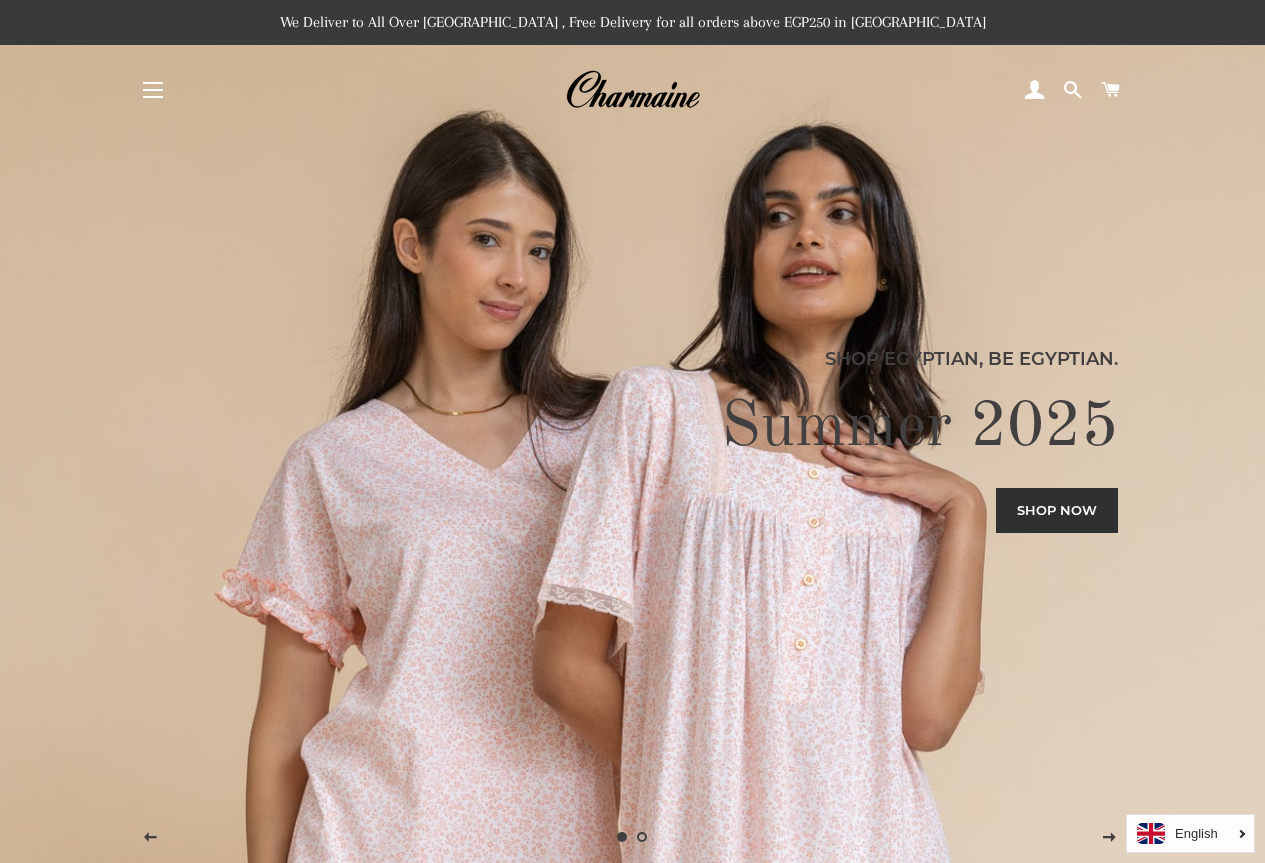 scroll, scrollTop: 0, scrollLeft: 0, axis: both 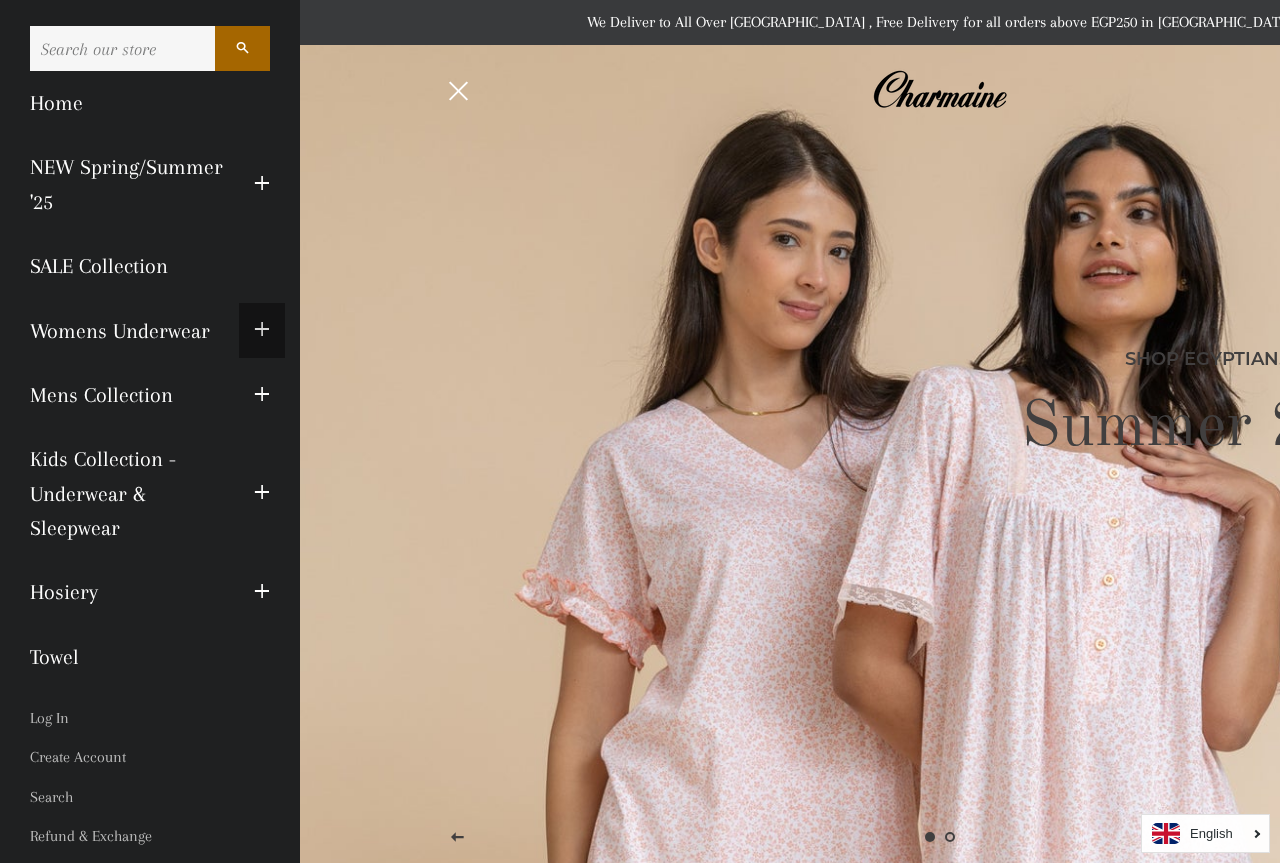 click at bounding box center [262, 330] 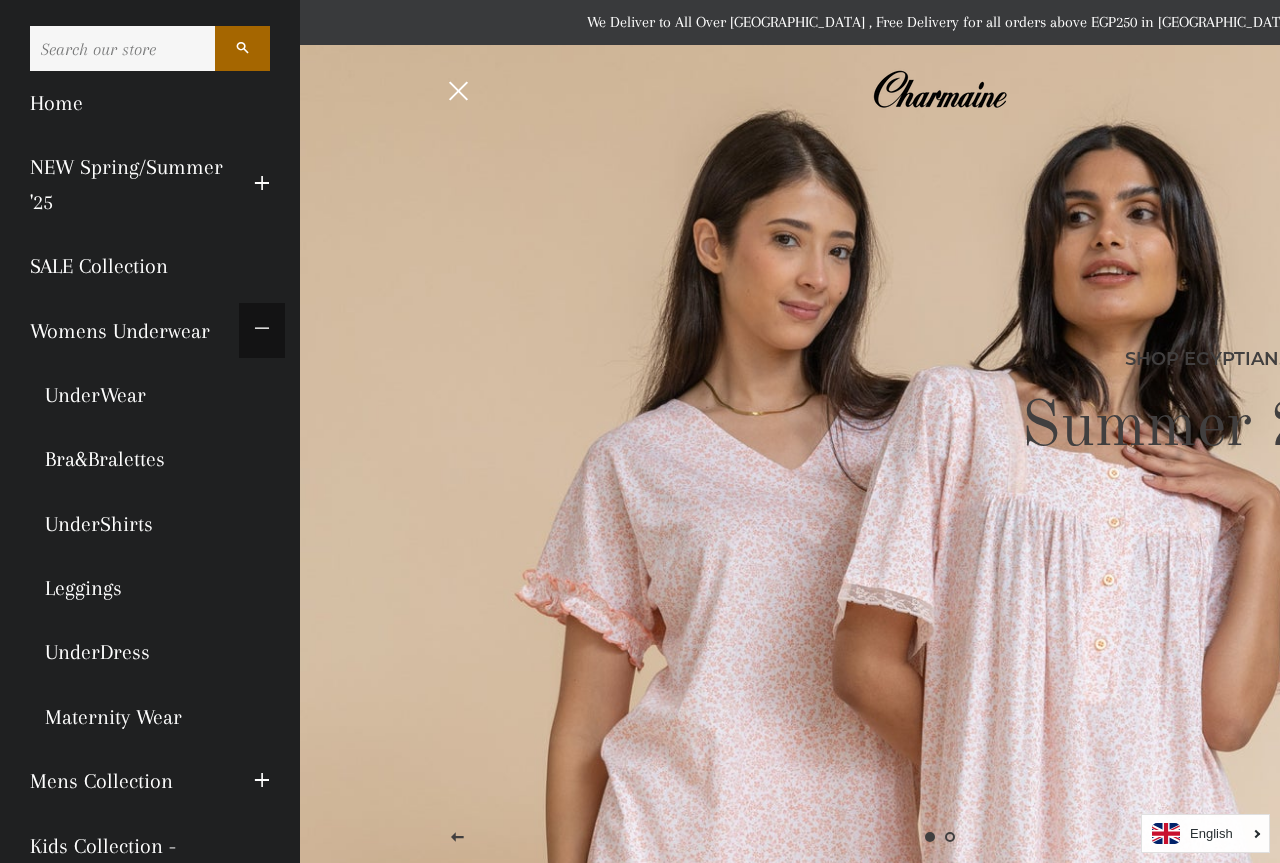 click at bounding box center (262, 330) 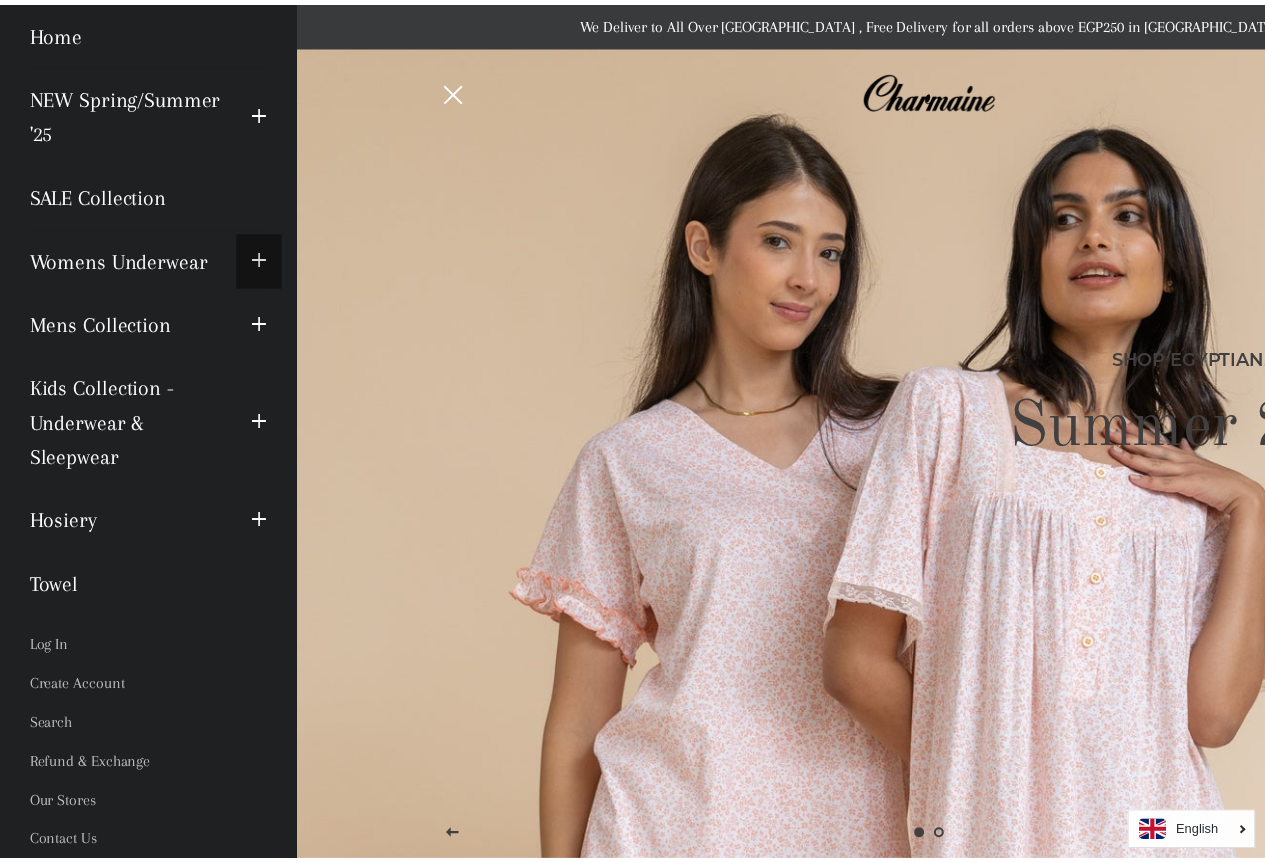 scroll, scrollTop: 0, scrollLeft: 0, axis: both 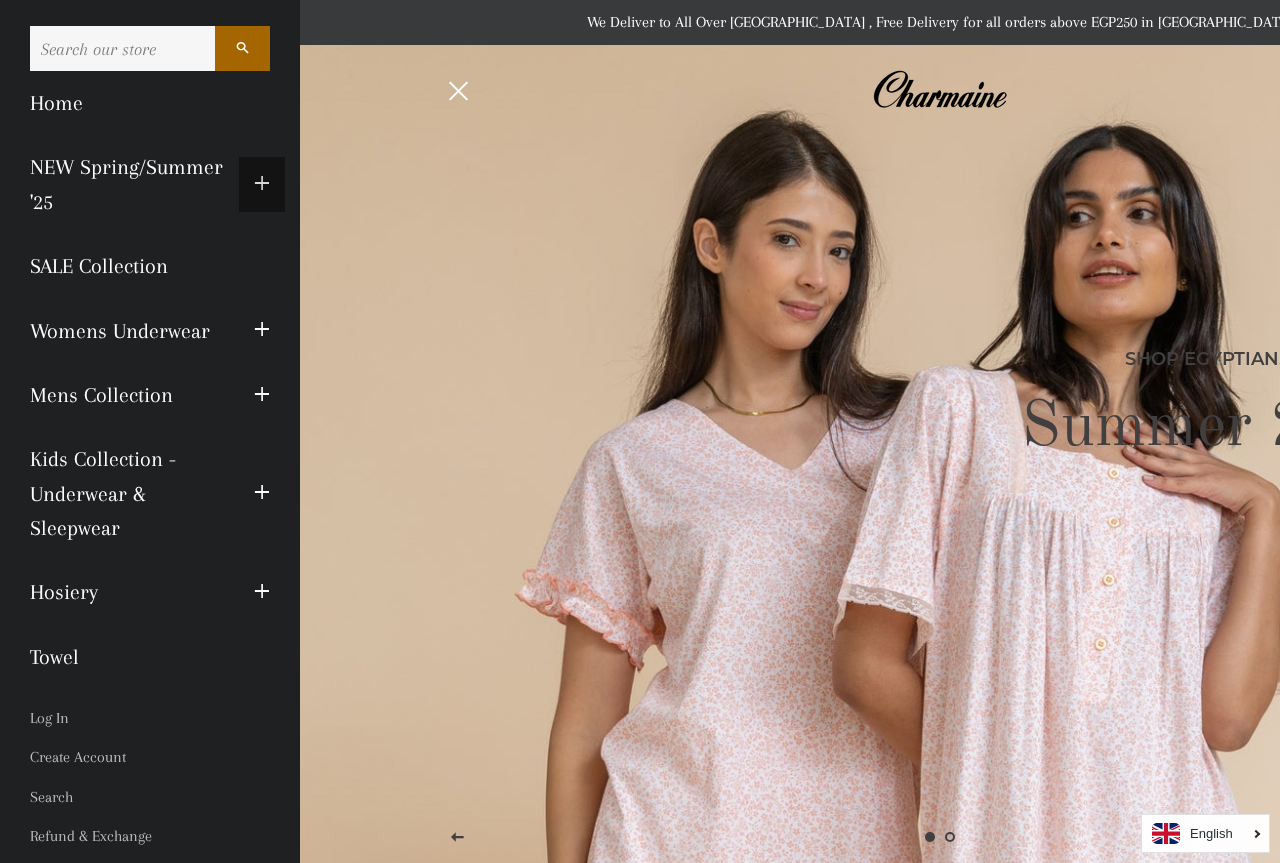 click at bounding box center [262, 184] 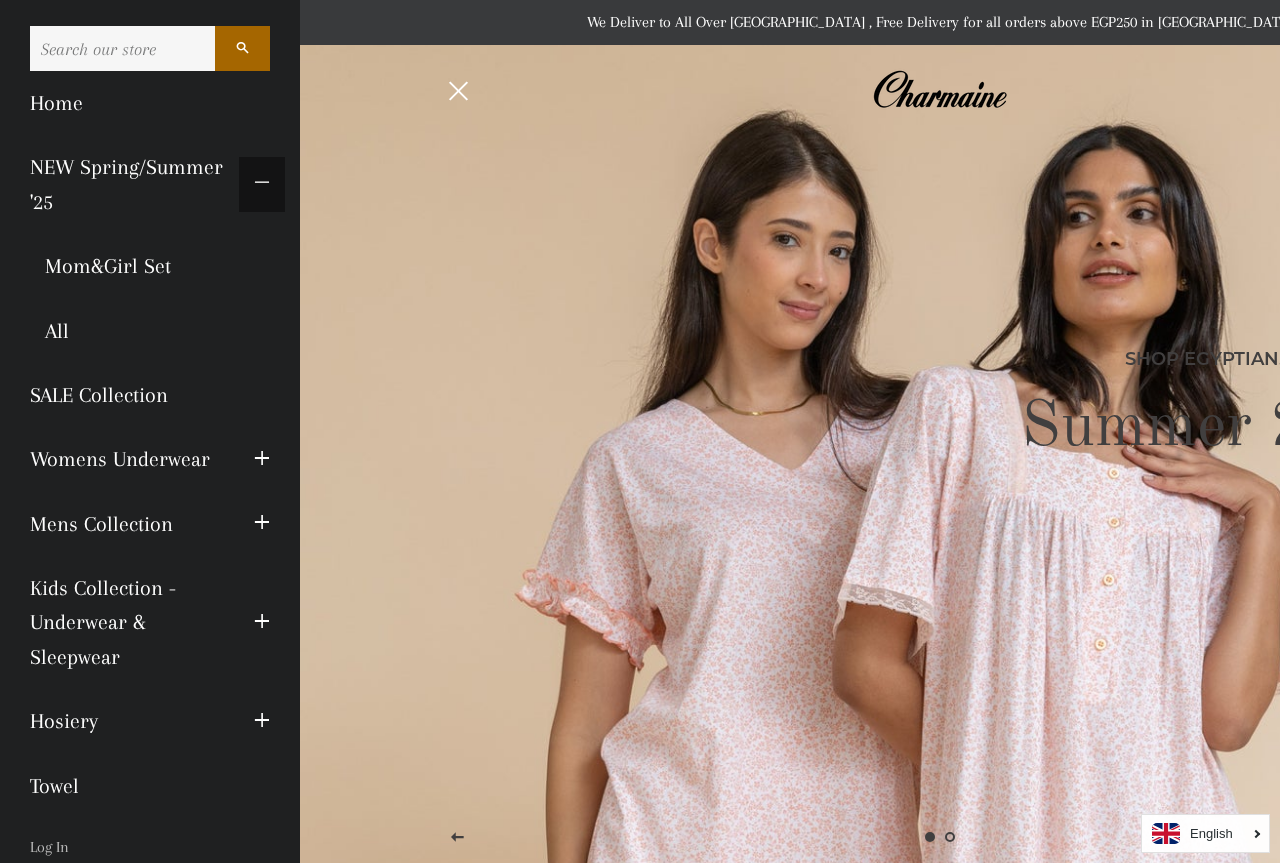 click at bounding box center (262, 184) 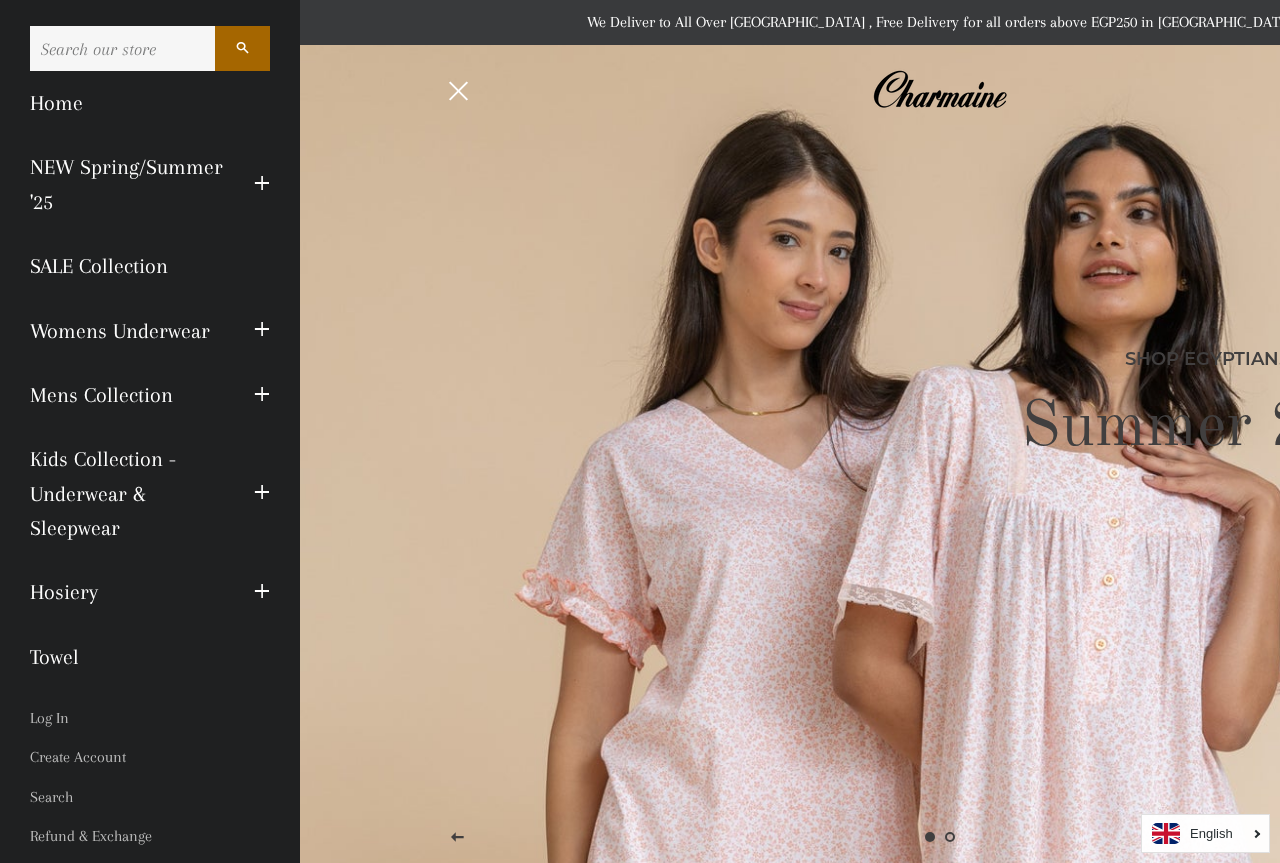 click at bounding box center [458, 90] 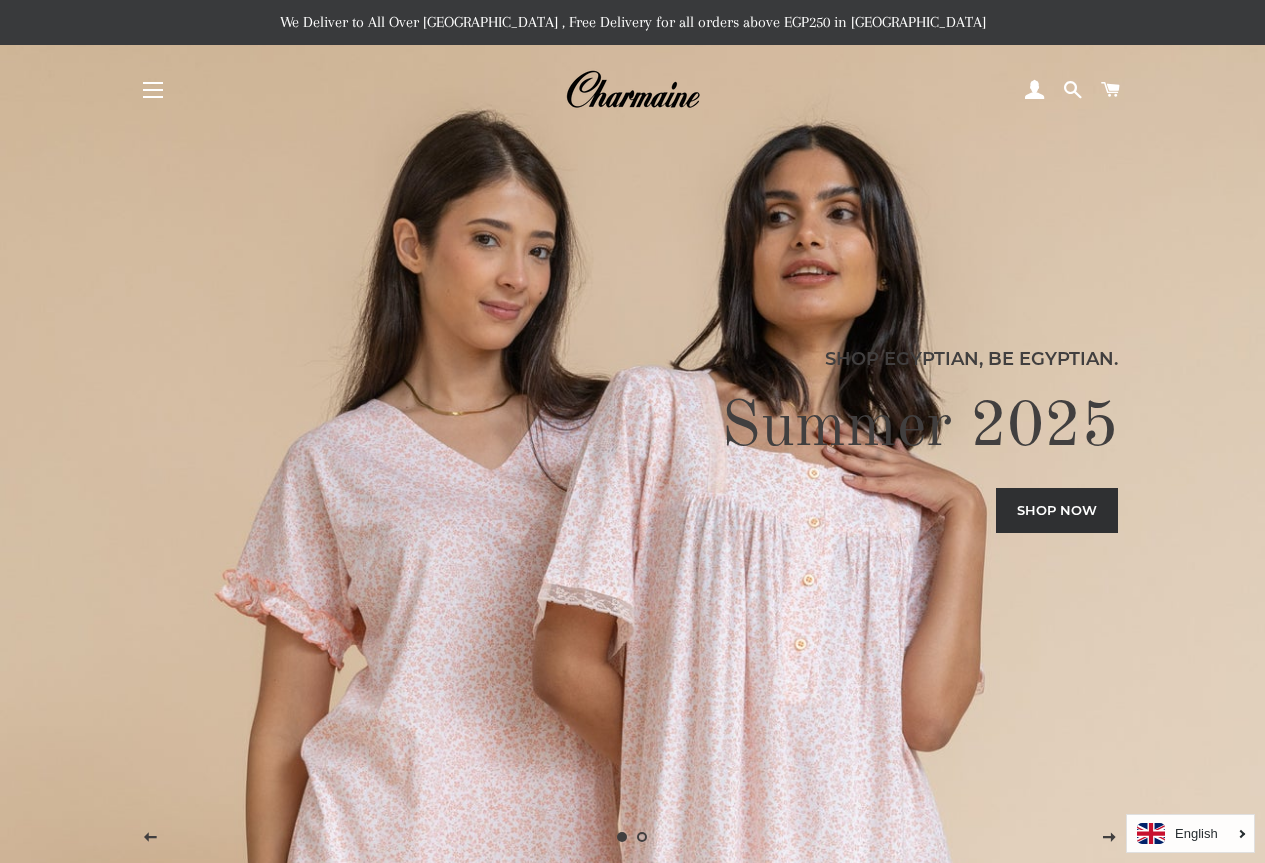 click on "Shop now" at bounding box center (1057, 510) 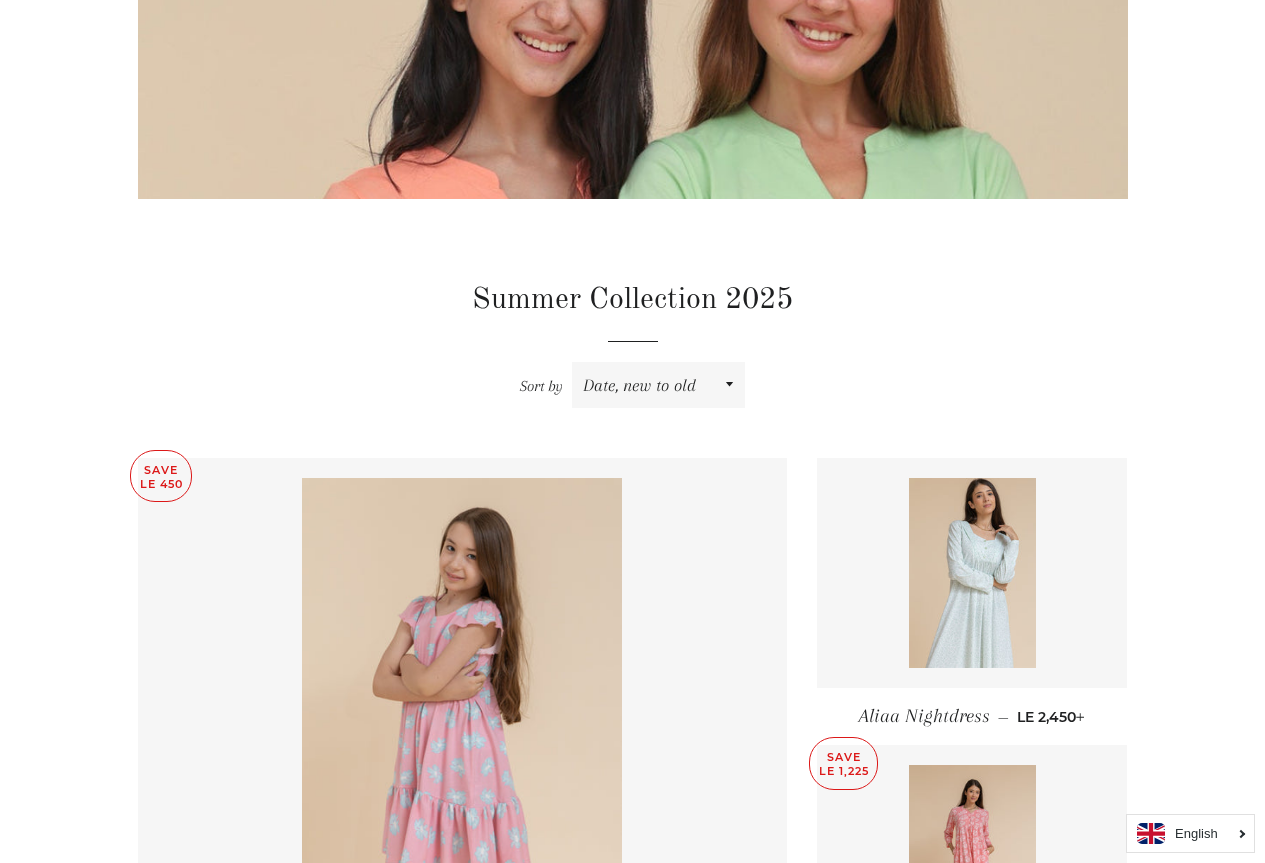 scroll, scrollTop: 0, scrollLeft: 0, axis: both 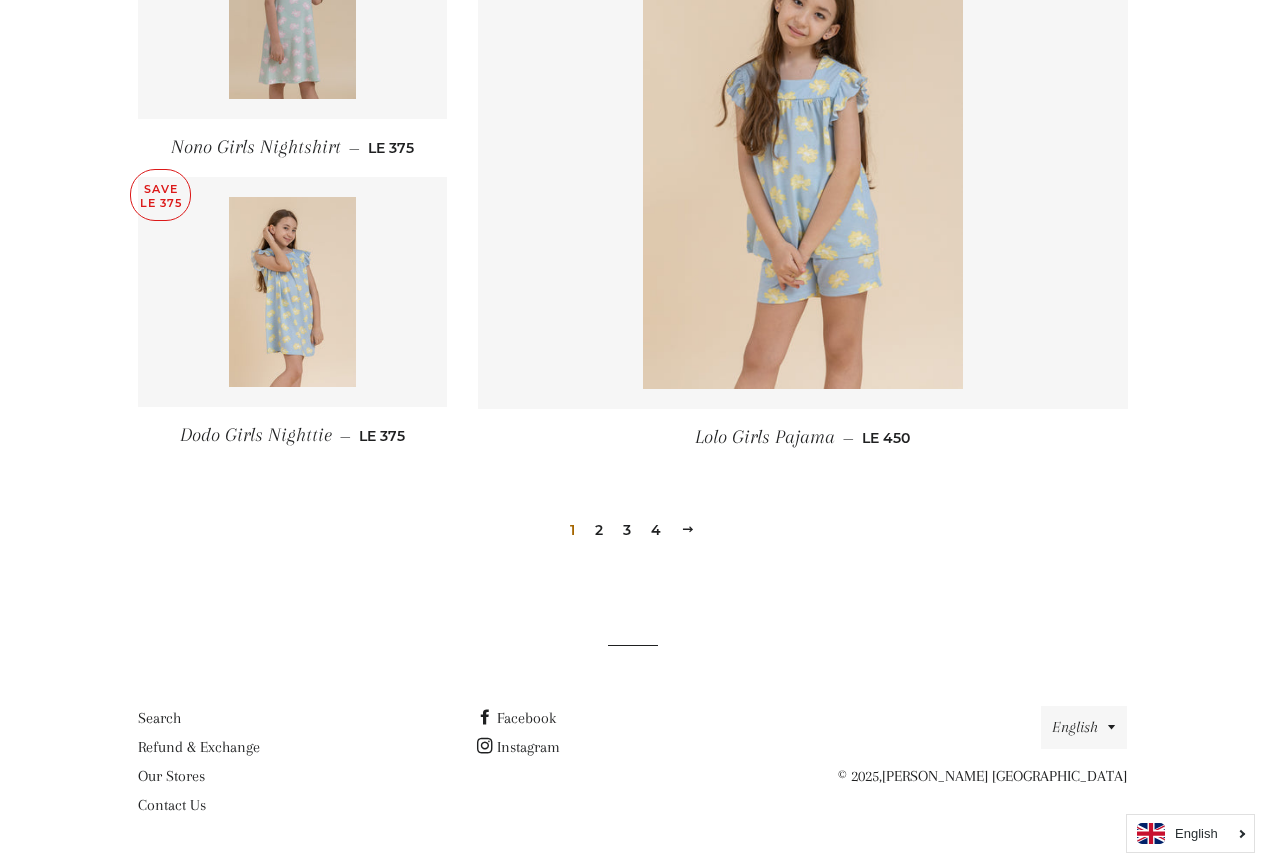 click on "2" at bounding box center (599, 530) 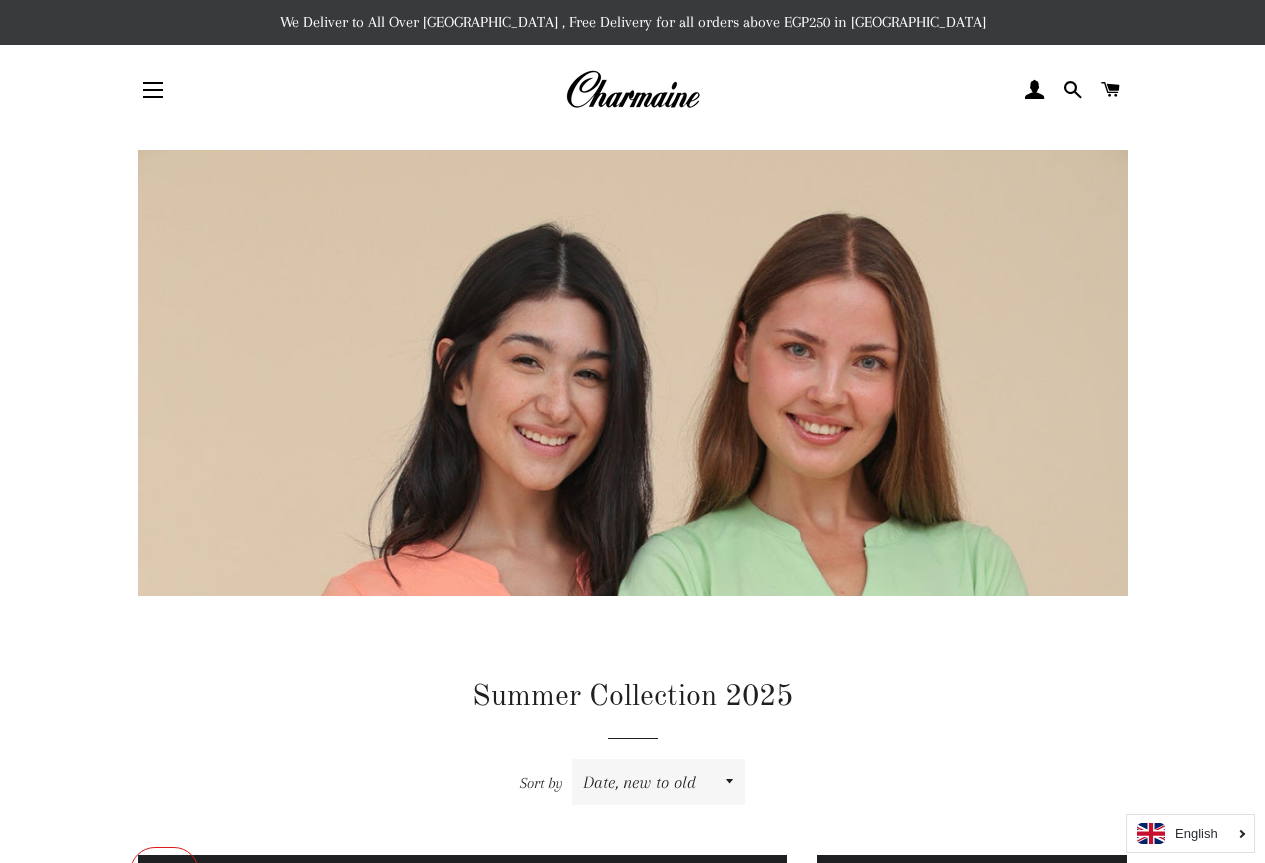 scroll, scrollTop: 0, scrollLeft: 0, axis: both 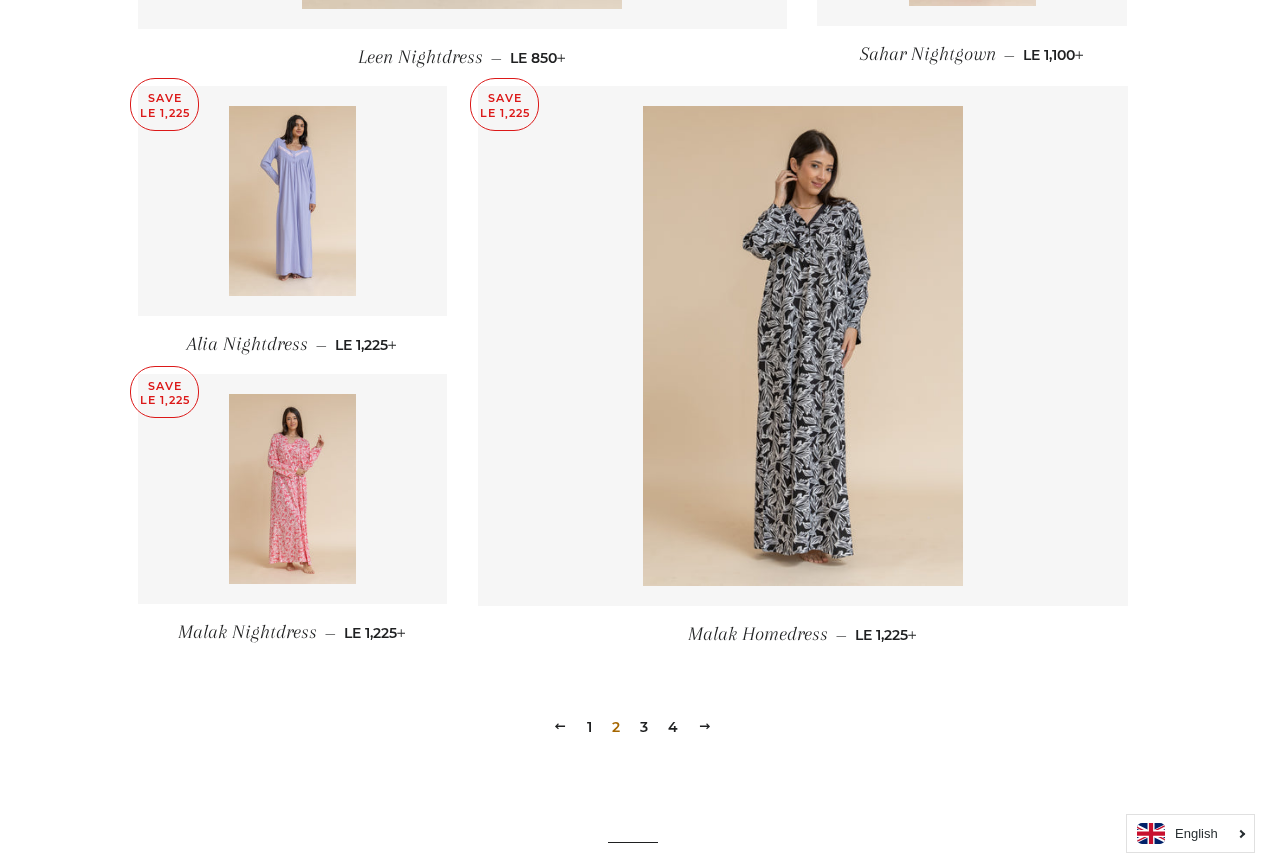 click on "3" at bounding box center [644, 727] 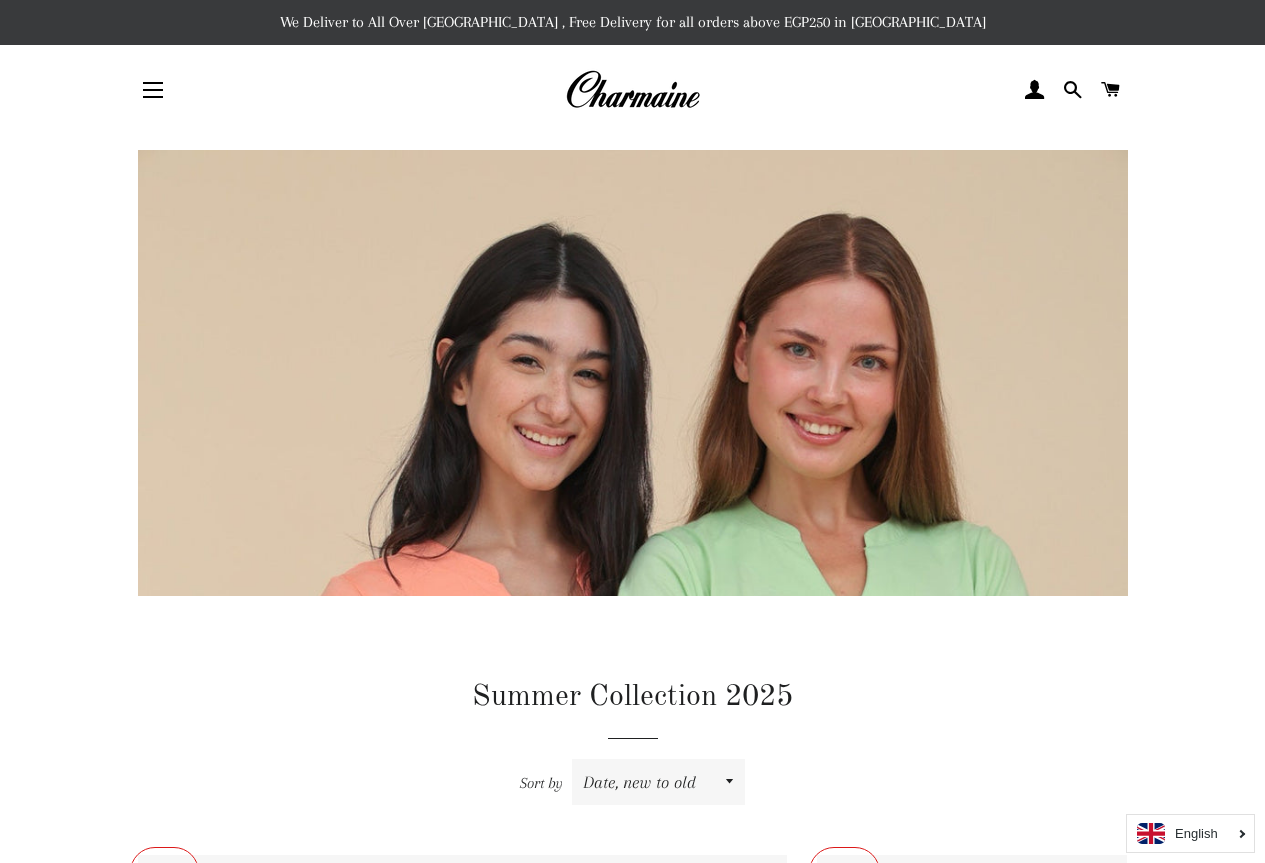 scroll, scrollTop: 0, scrollLeft: 0, axis: both 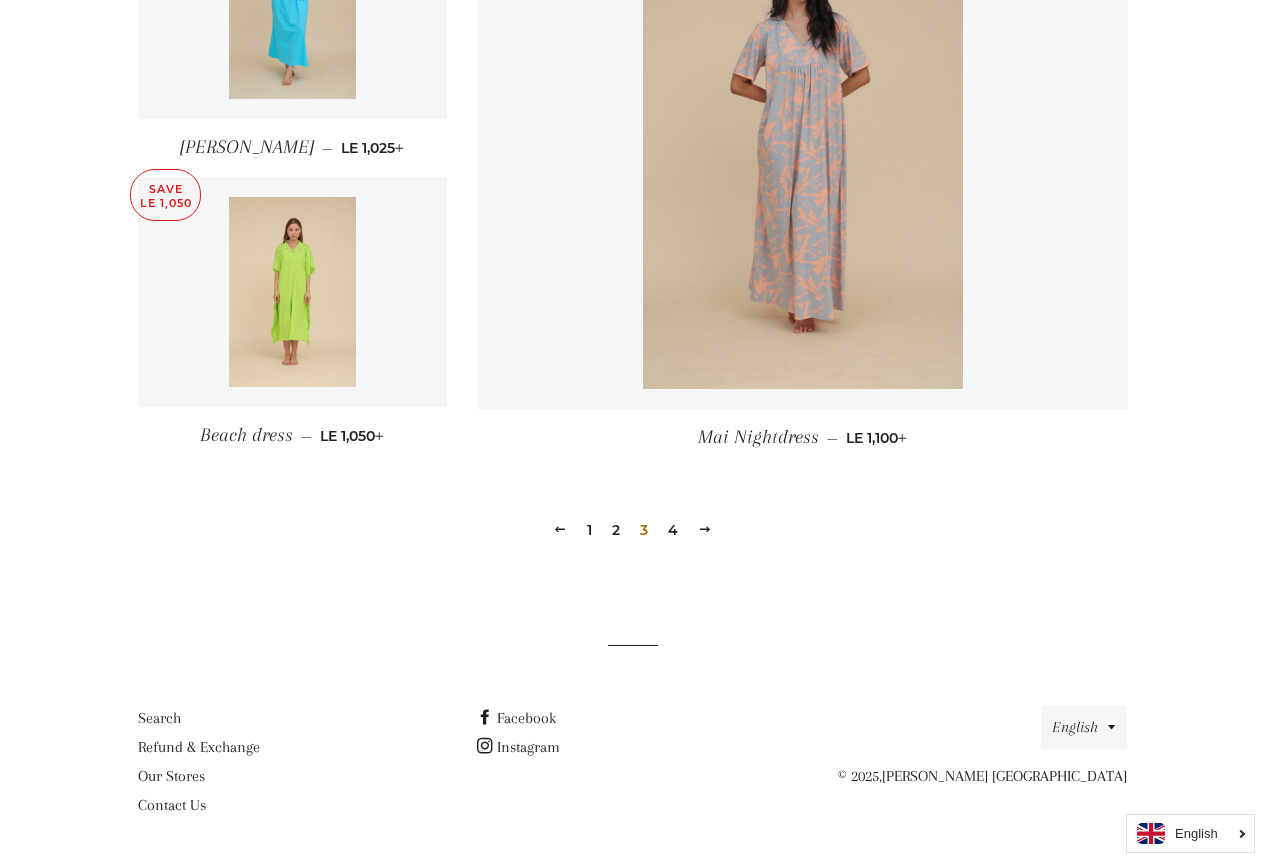 click on "4" at bounding box center (673, 530) 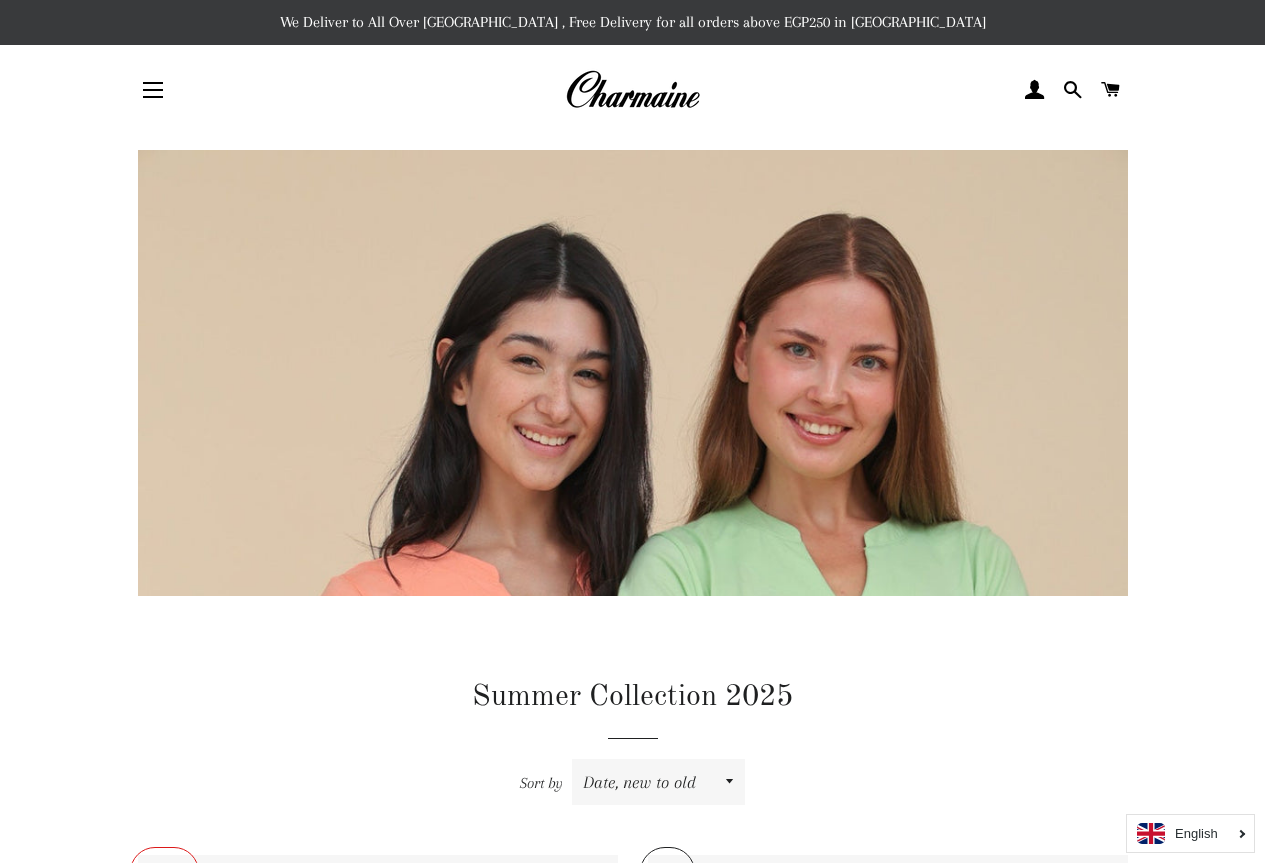 scroll, scrollTop: 0, scrollLeft: 0, axis: both 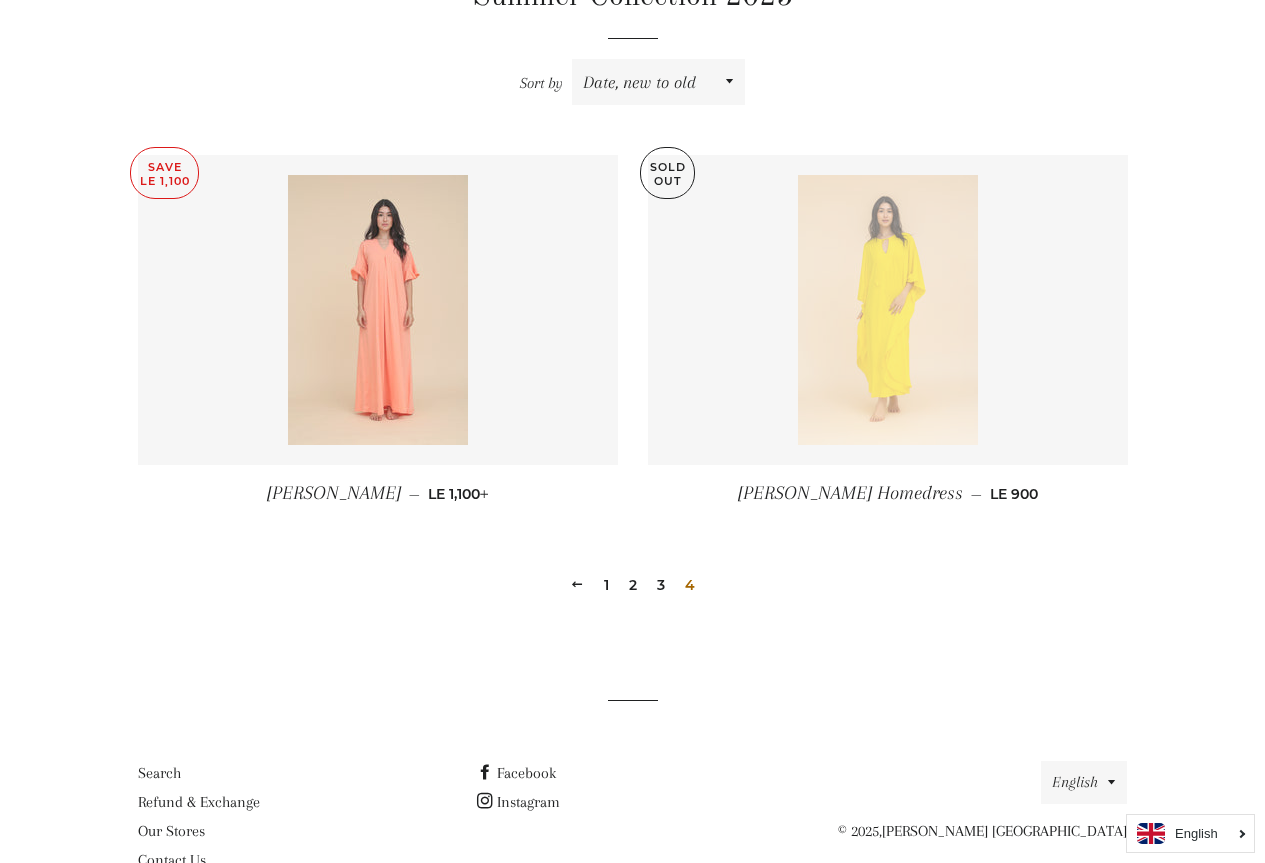 click at bounding box center (378, 310) 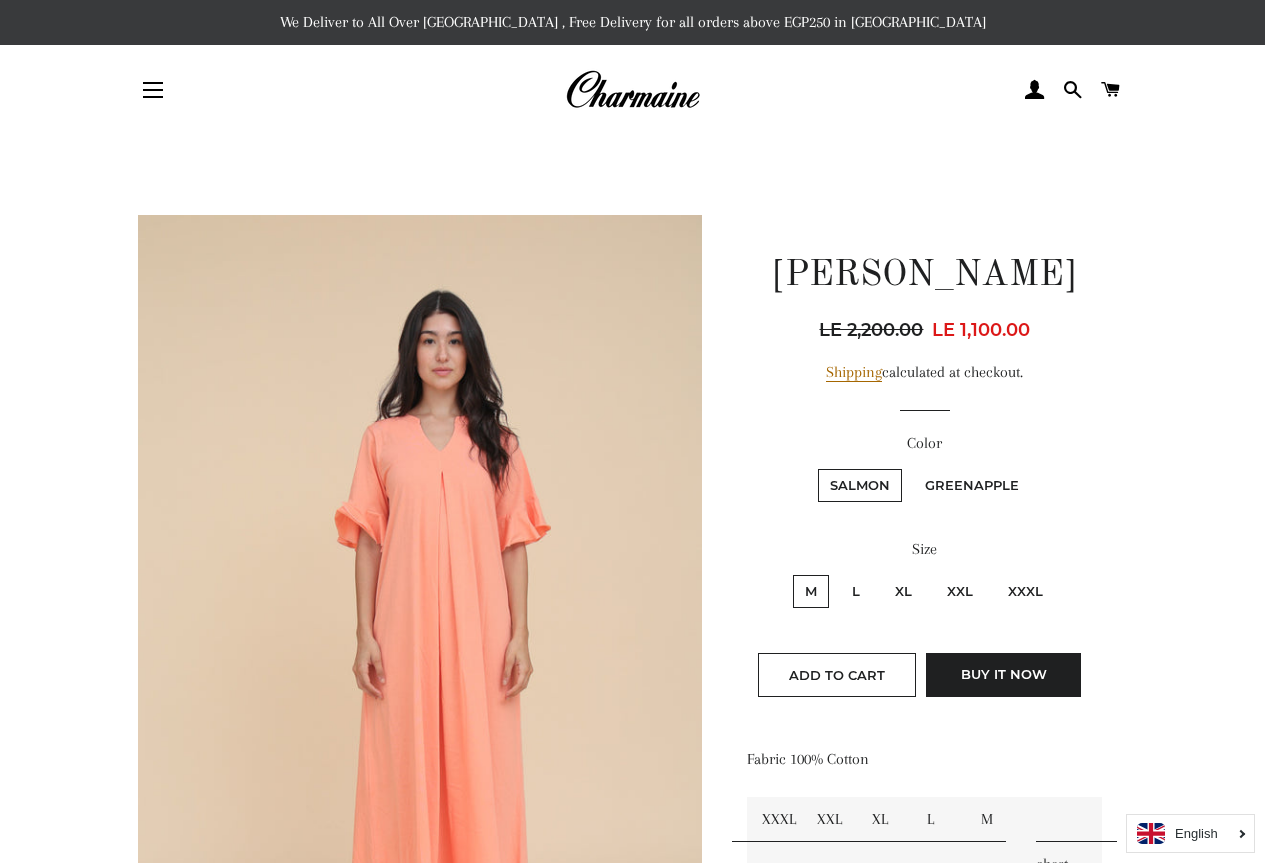 scroll, scrollTop: 0, scrollLeft: 0, axis: both 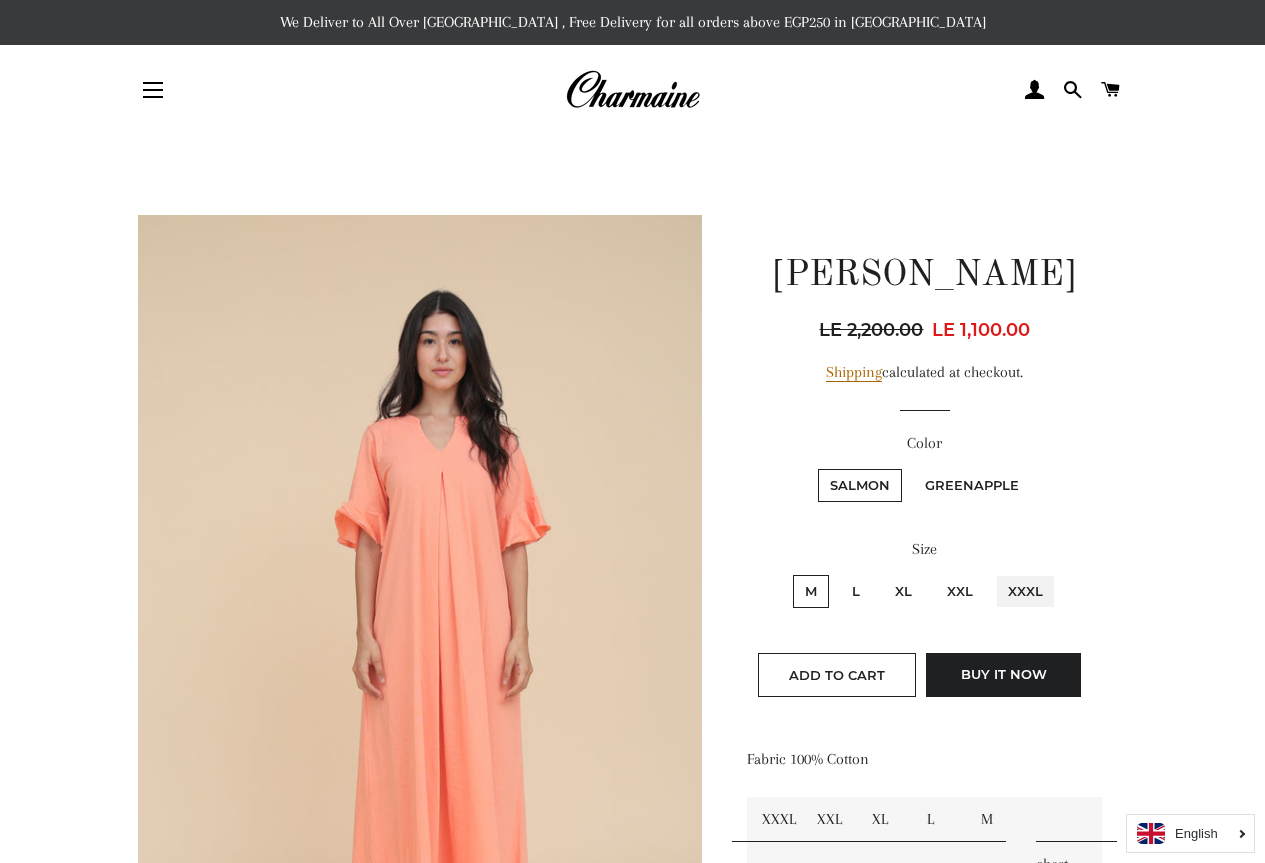 radio on "true" 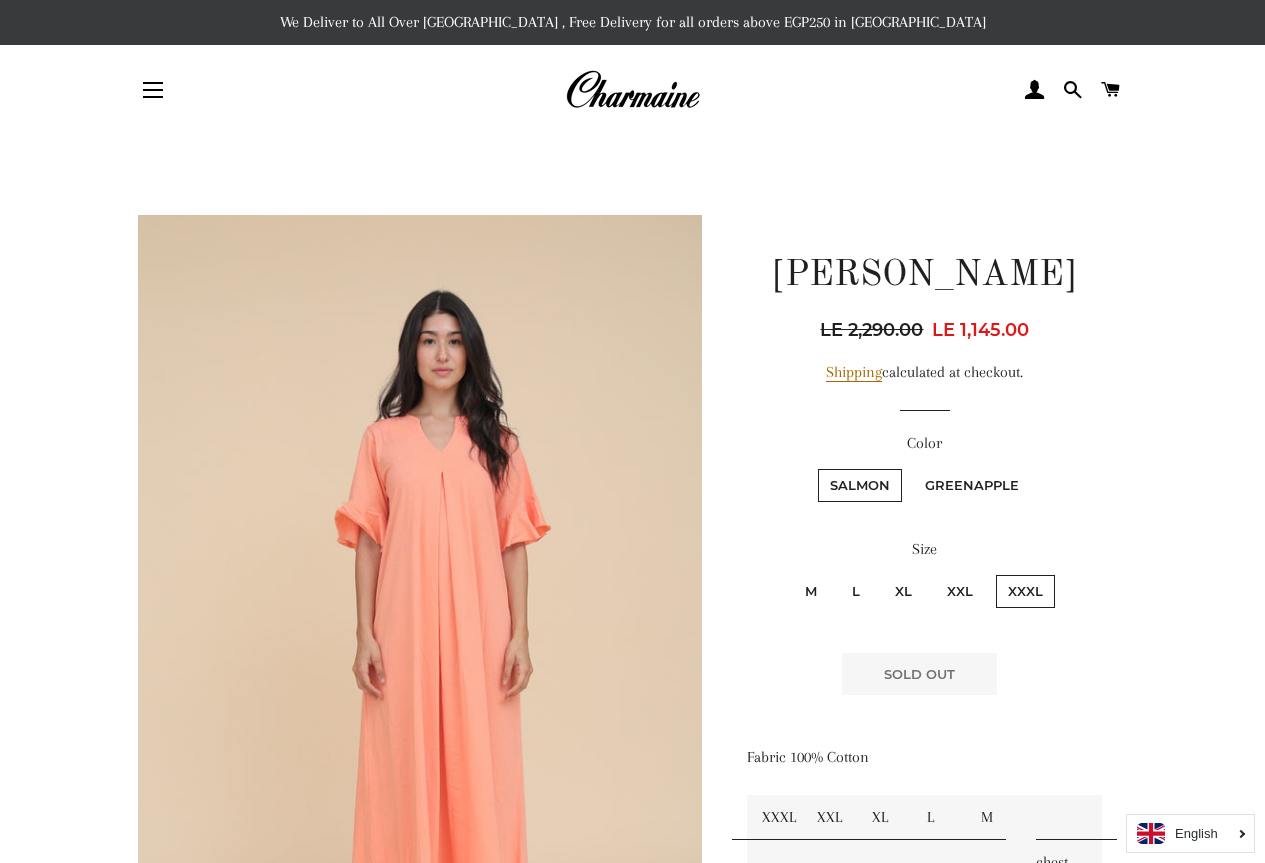click on "Greenapple" at bounding box center [972, 485] 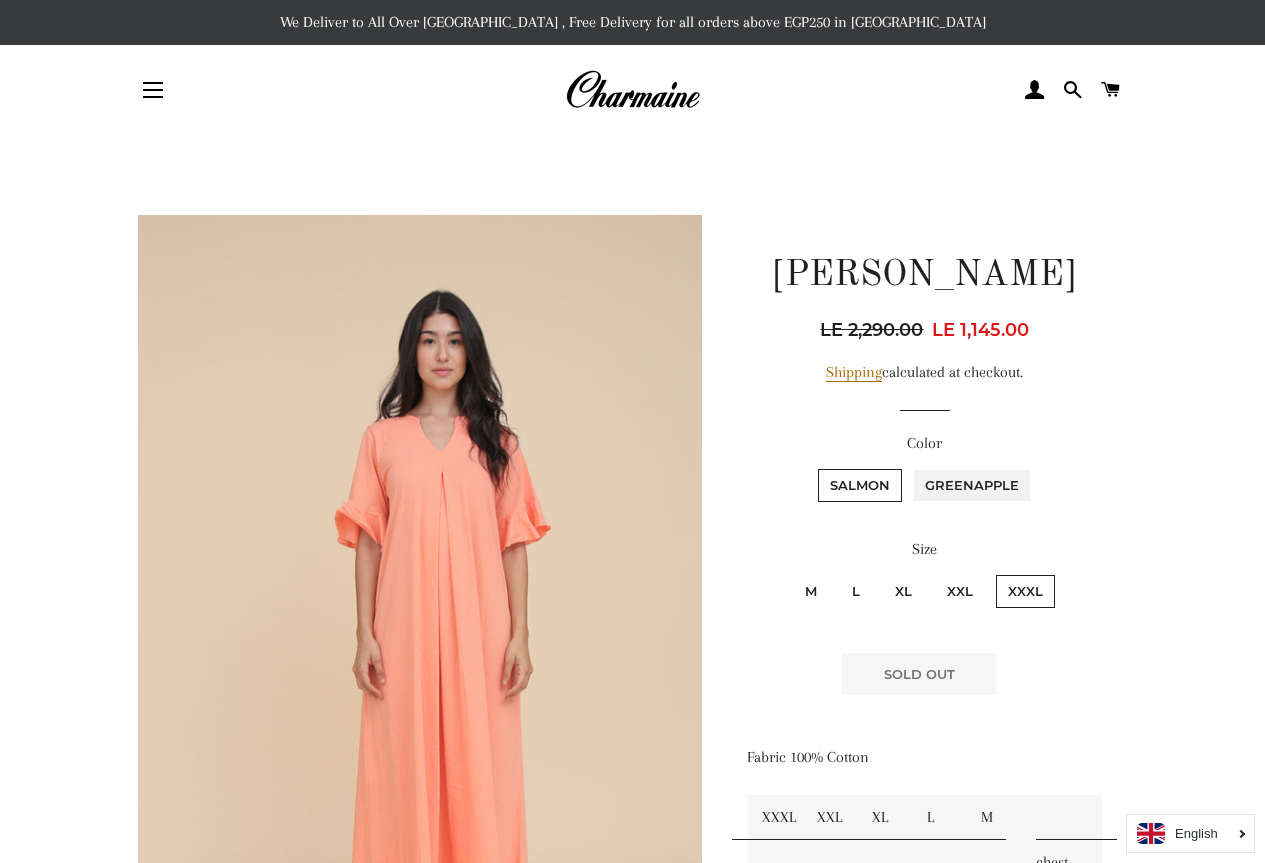 click on "Greenapple" at bounding box center [910, 466] 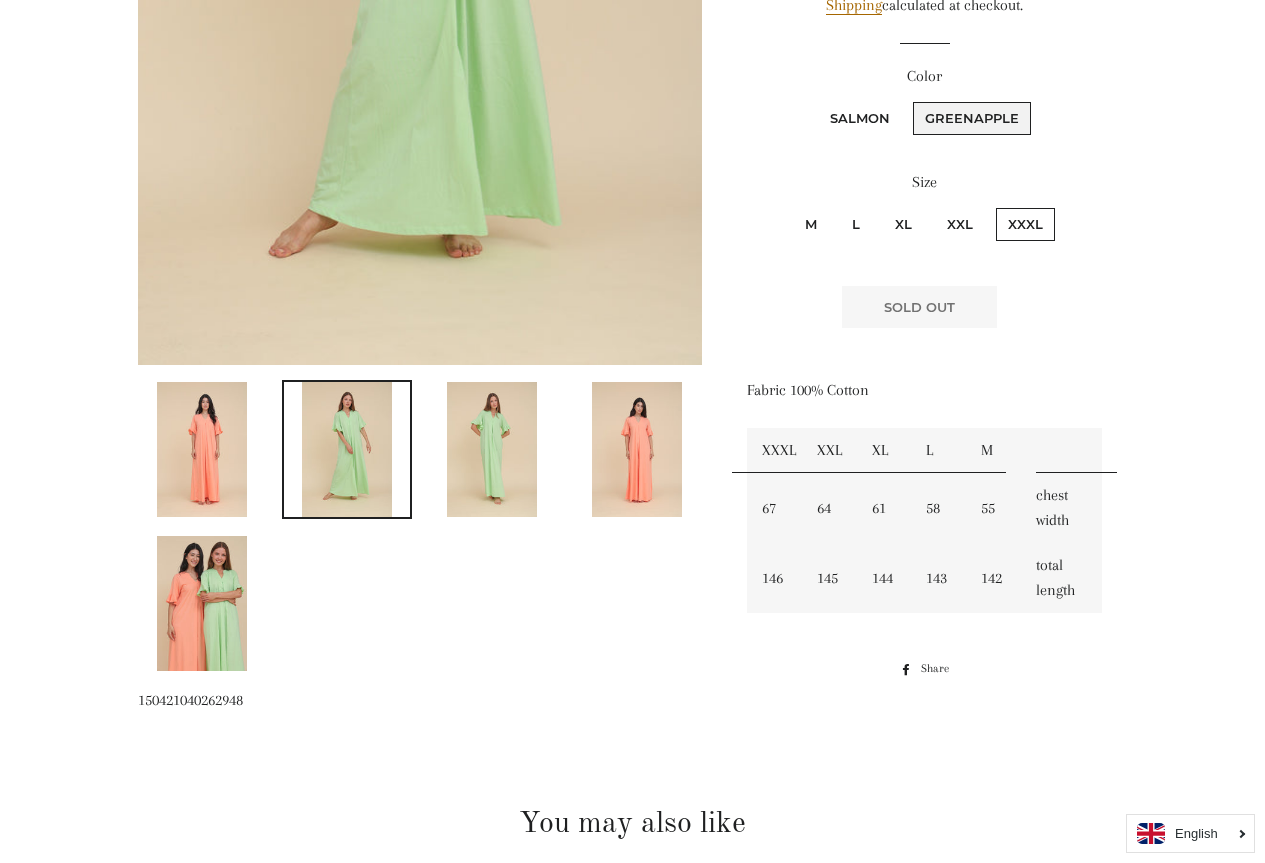 scroll, scrollTop: 700, scrollLeft: 0, axis: vertical 